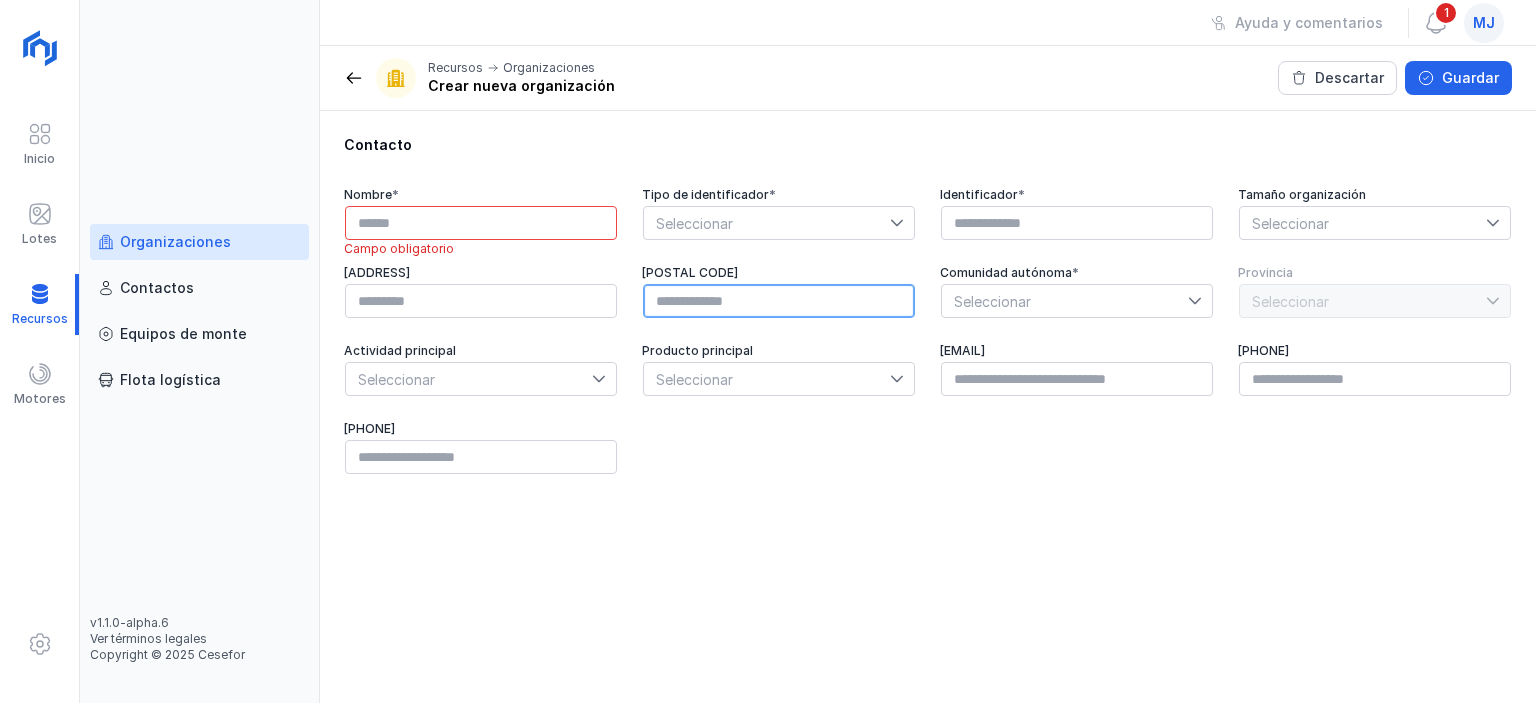 scroll, scrollTop: 0, scrollLeft: 0, axis: both 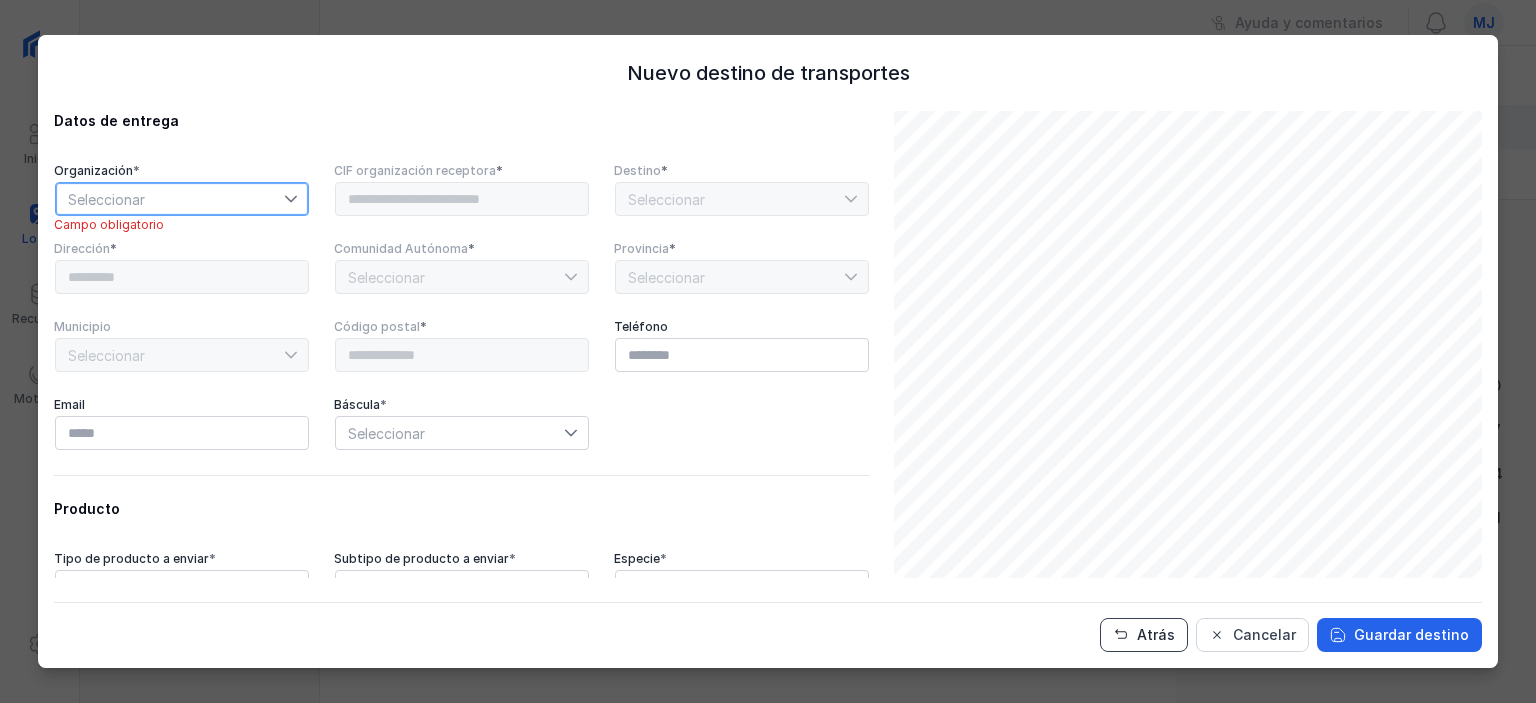 click on "Atrás" 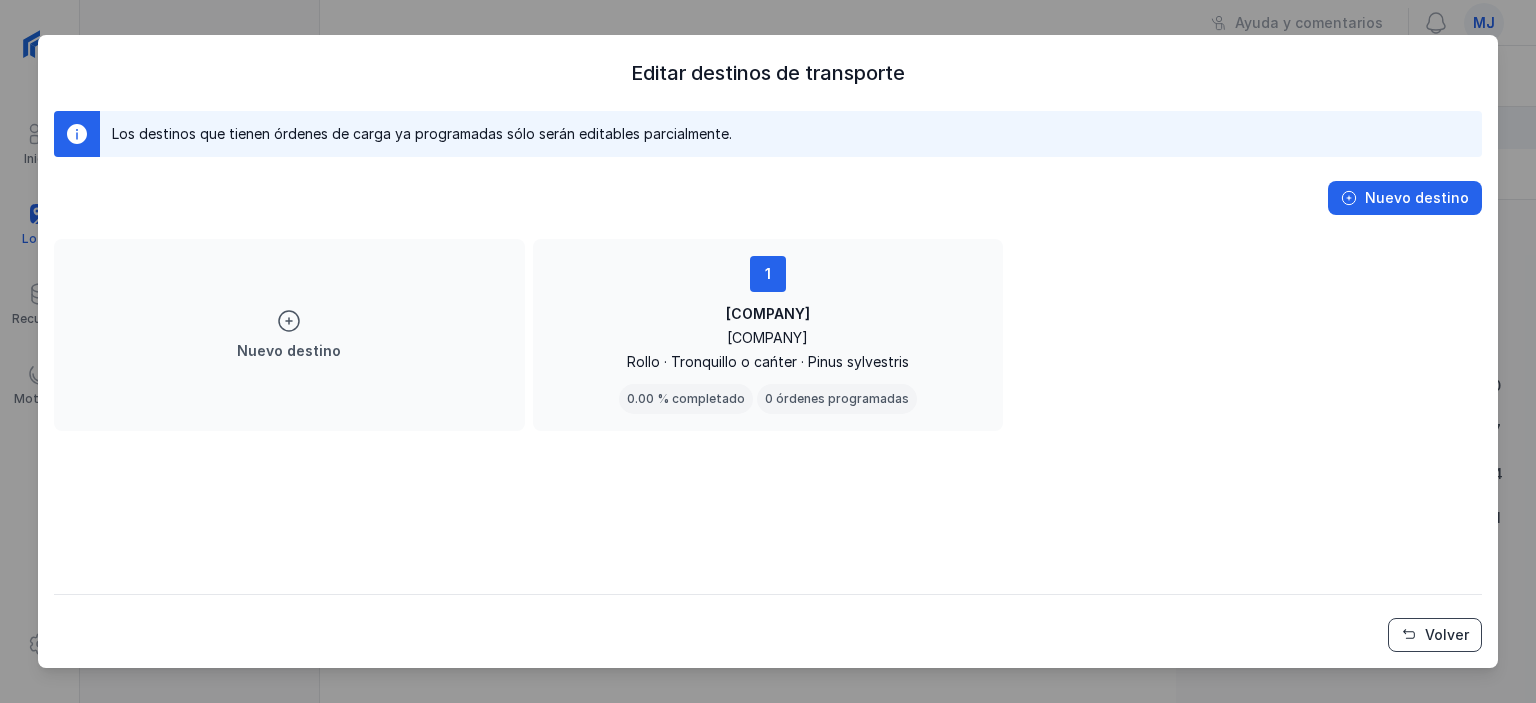 click on "Volver" 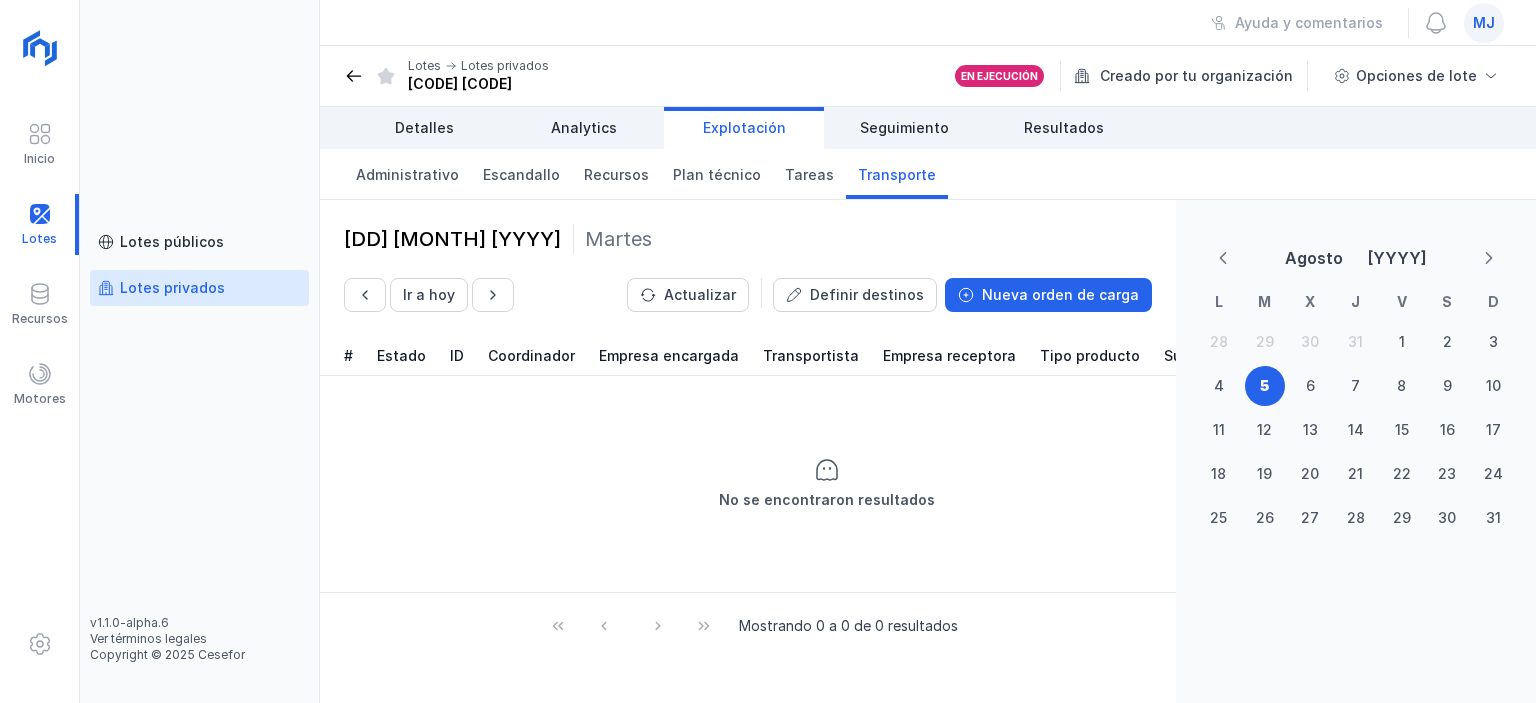 click on "Lotes privados" at bounding box center [172, 288] 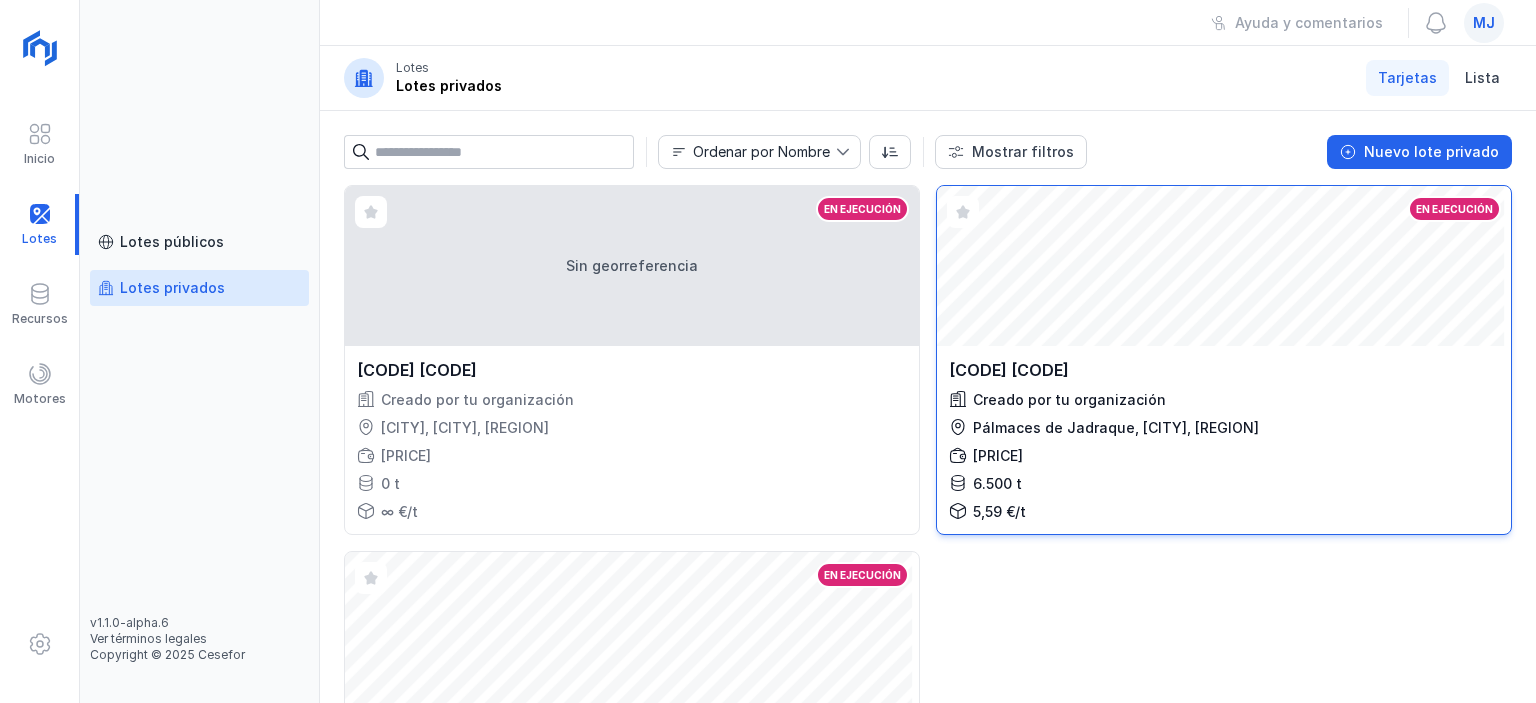 click on "Abrir lote En ejecución LSO 38 Creado por tu organización Montenegro de Cameros, [CITY], [REGION] [PRICE] [NUMBER] t [PRICE]/t" at bounding box center (1224, 266) 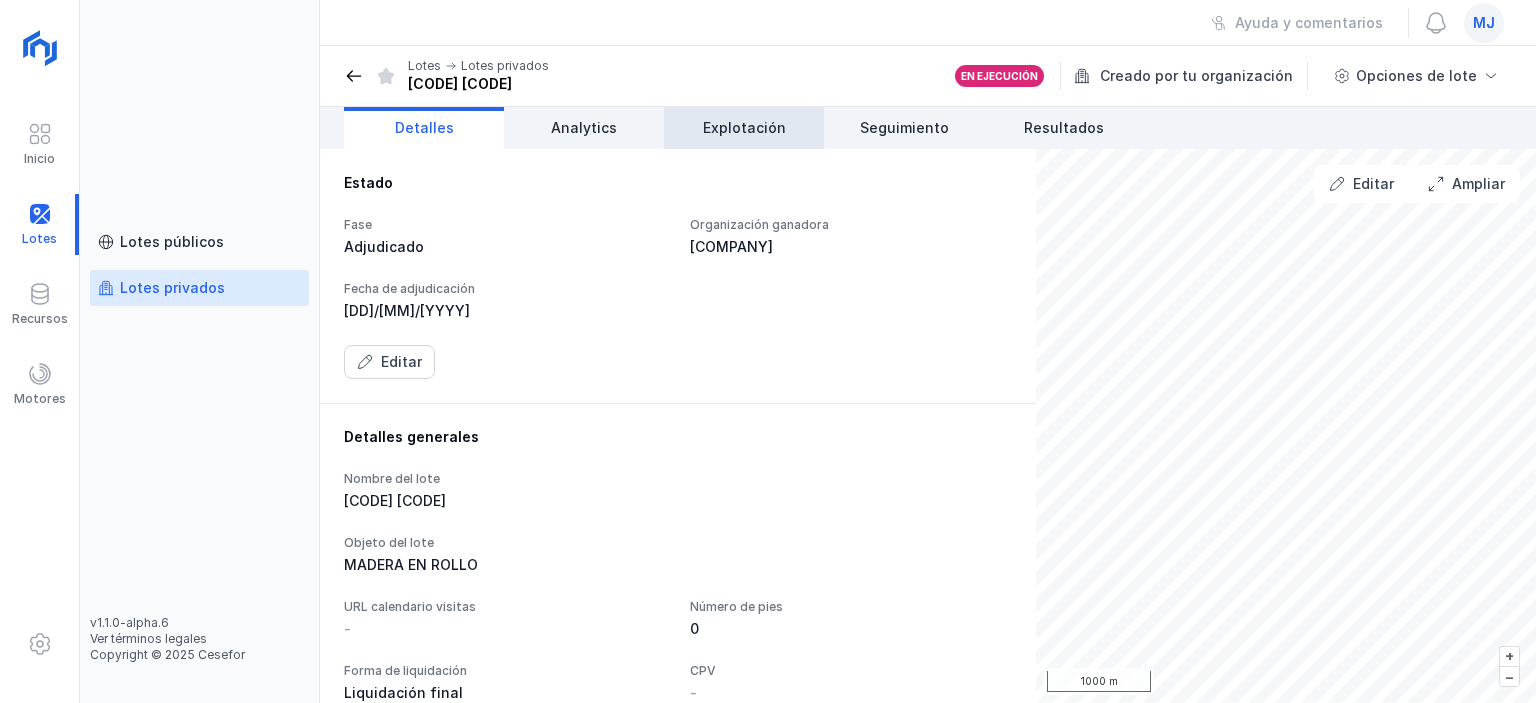 click on "Explotación" at bounding box center (744, 128) 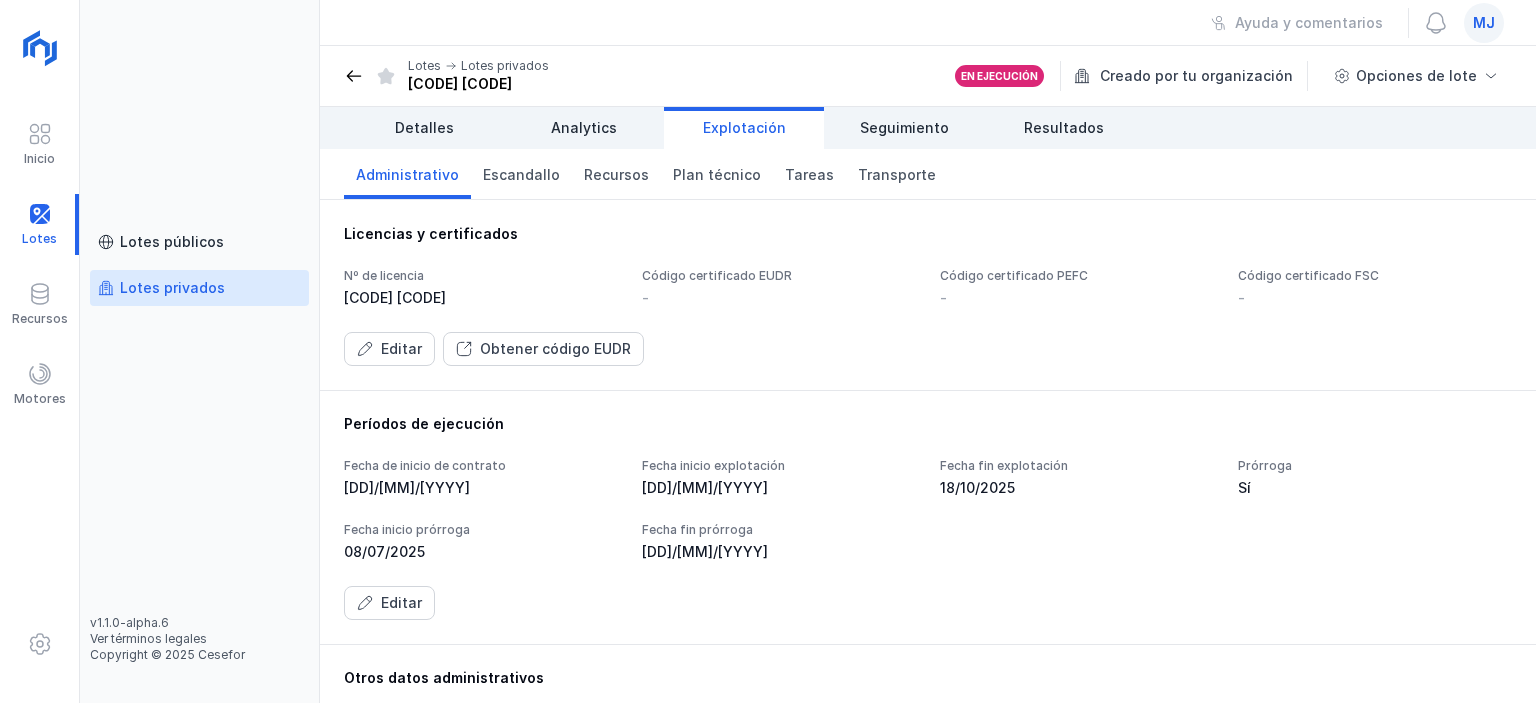 click on "-" at bounding box center [779, 298] 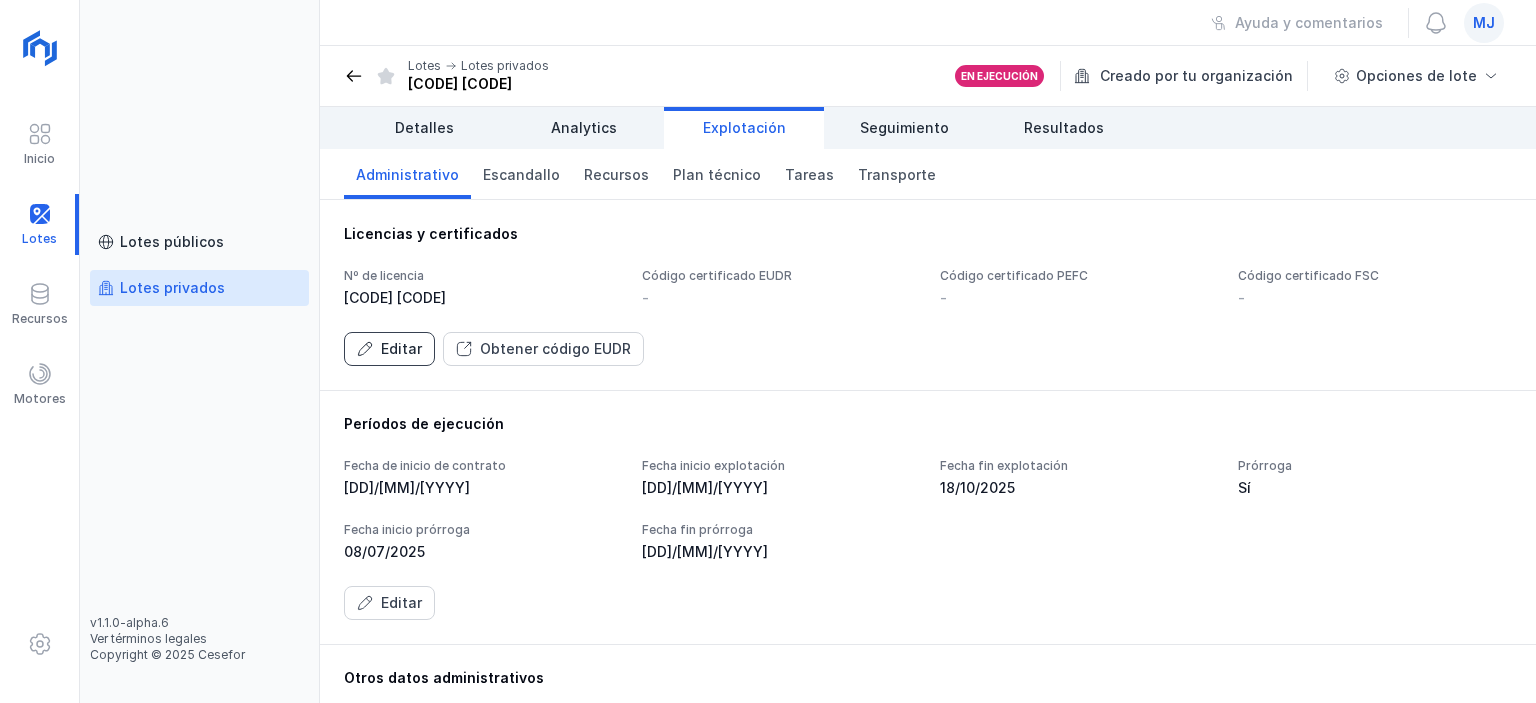 click on "Editar" 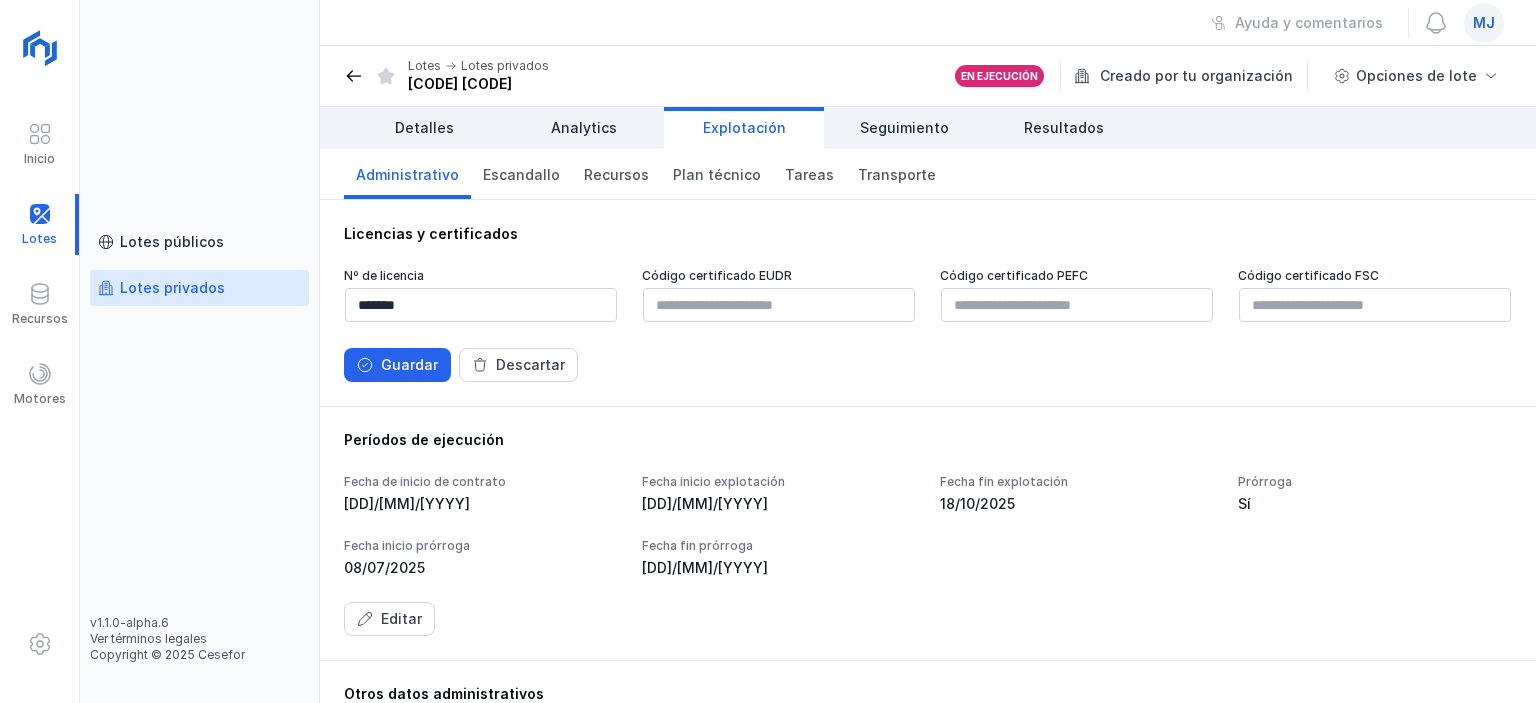click at bounding box center (354, 76) 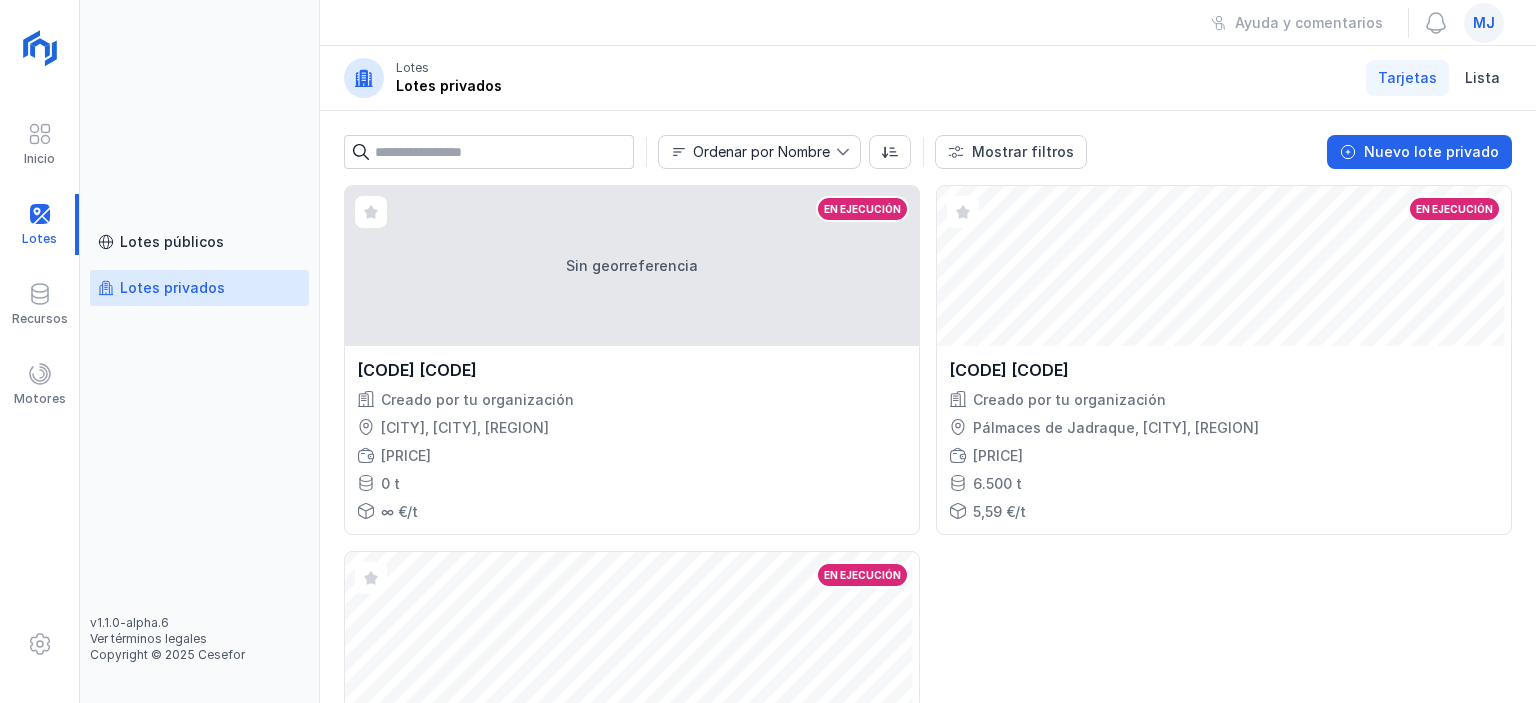 scroll, scrollTop: 287, scrollLeft: 0, axis: vertical 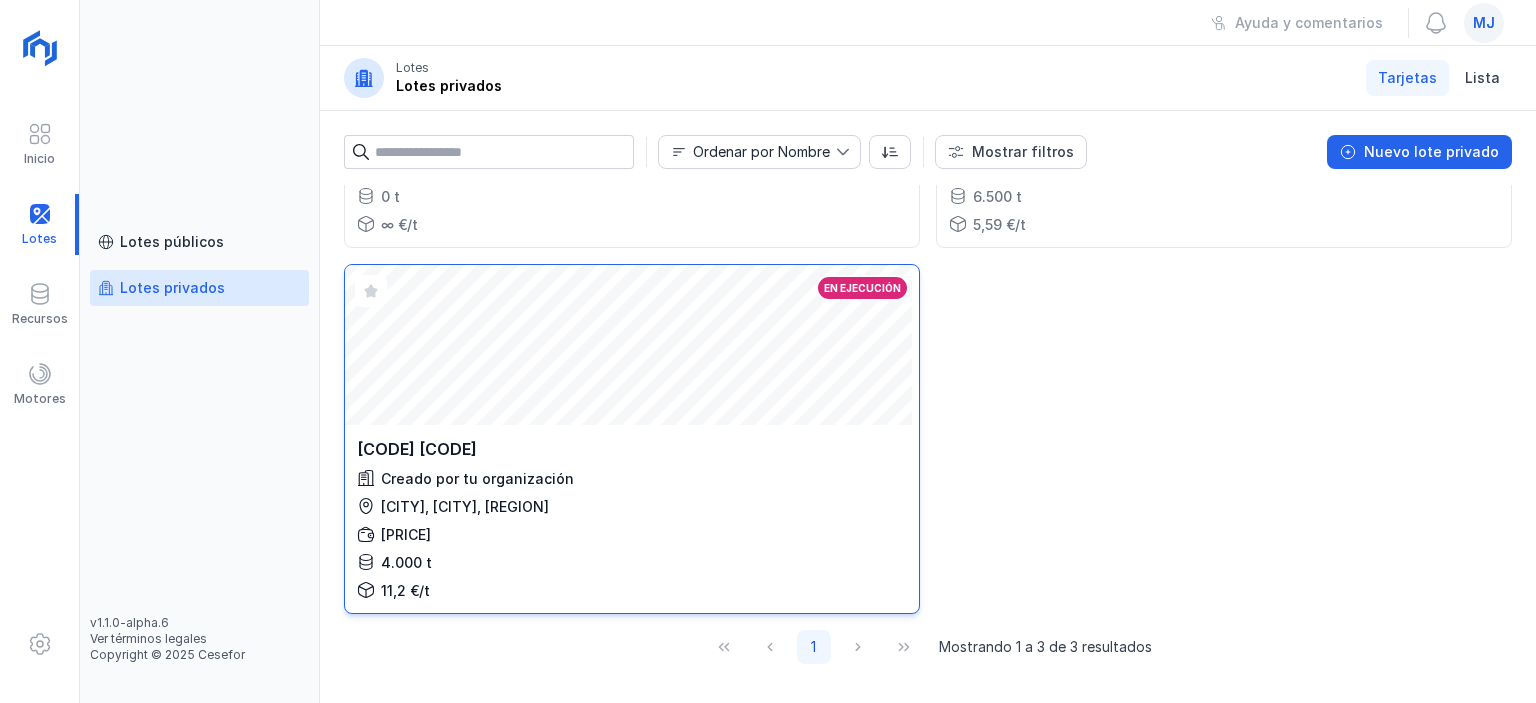 click on "Abrir lote En ejecución LSO 38 Creado por tu organización Montenegro de Cameros, [CITY], [REGION] [PRICE] [NUMBER] t [PRICE]/t" at bounding box center (632, 345) 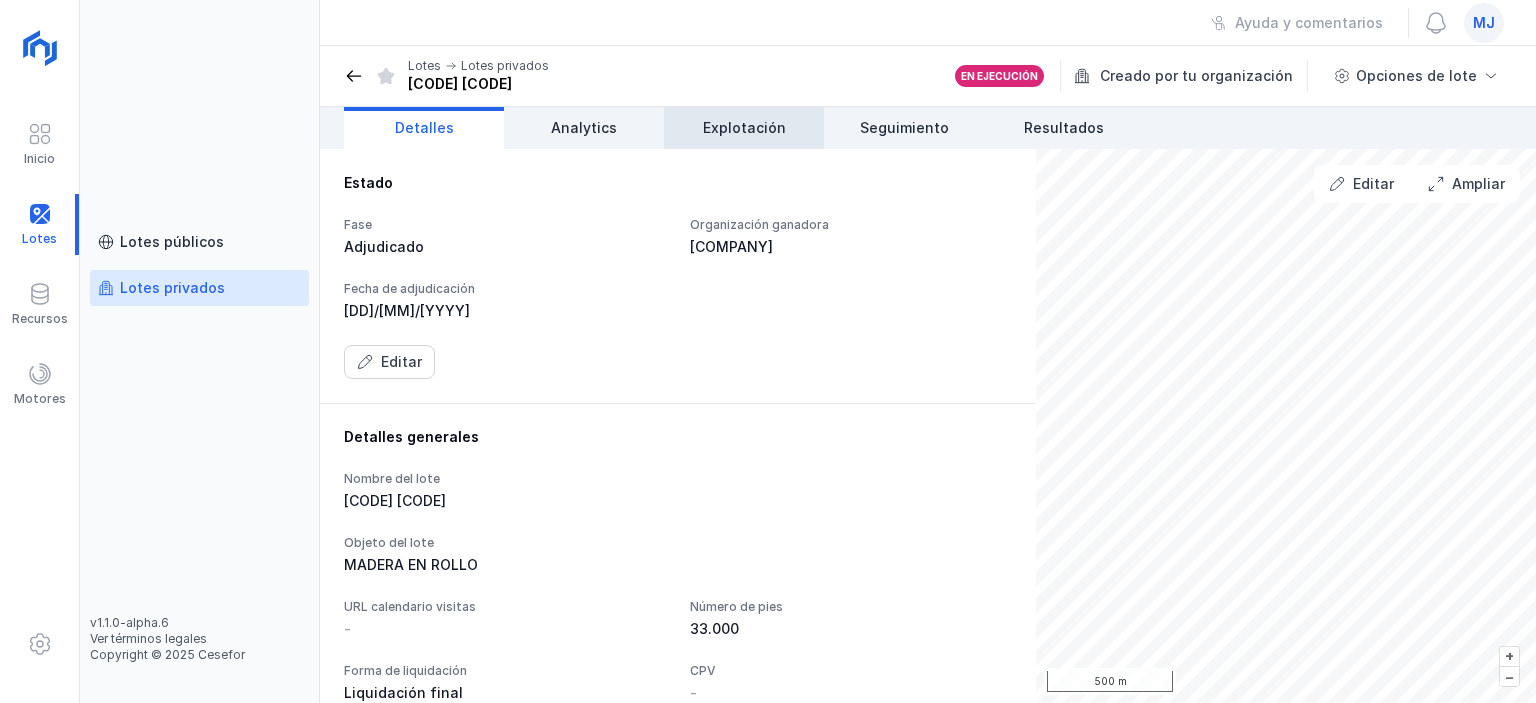 click on "Explotación" at bounding box center (744, 128) 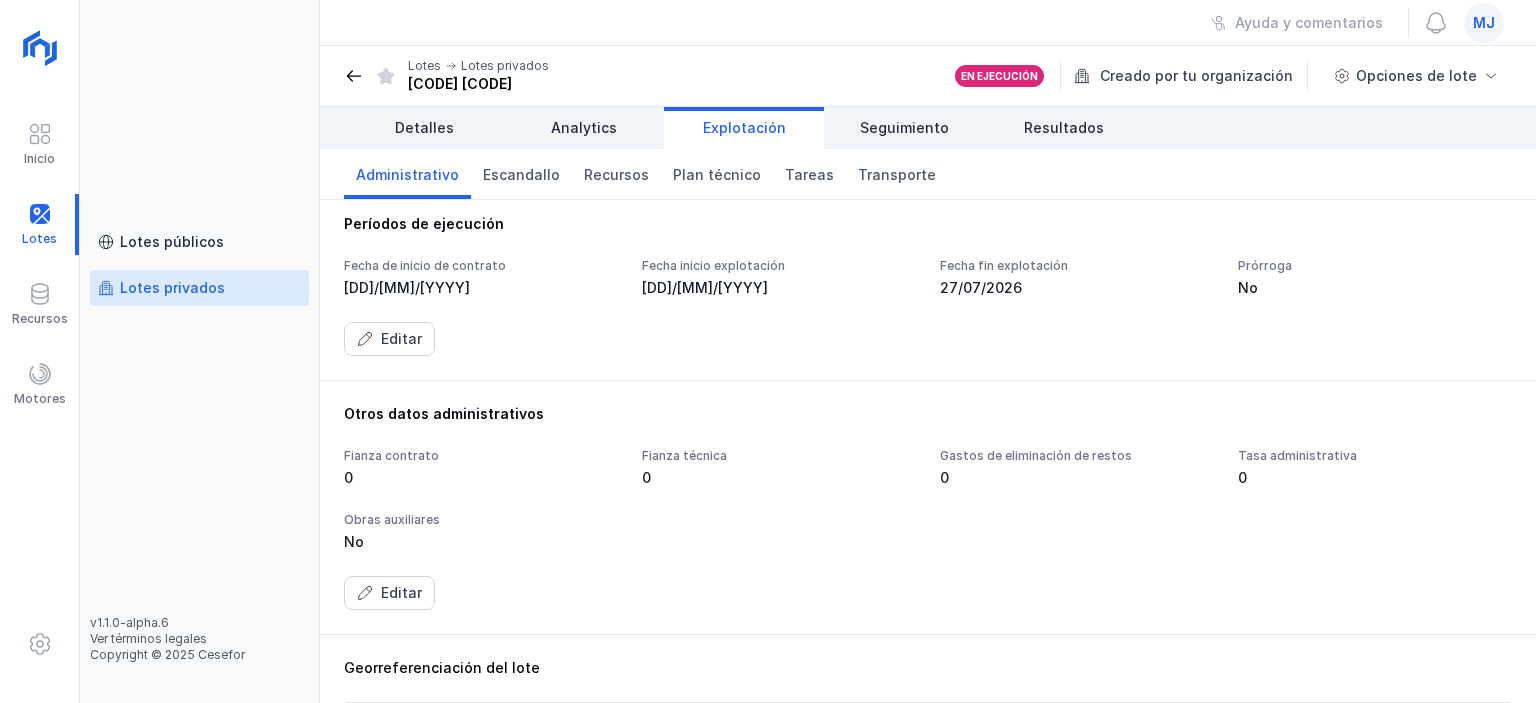 scroll, scrollTop: 0, scrollLeft: 0, axis: both 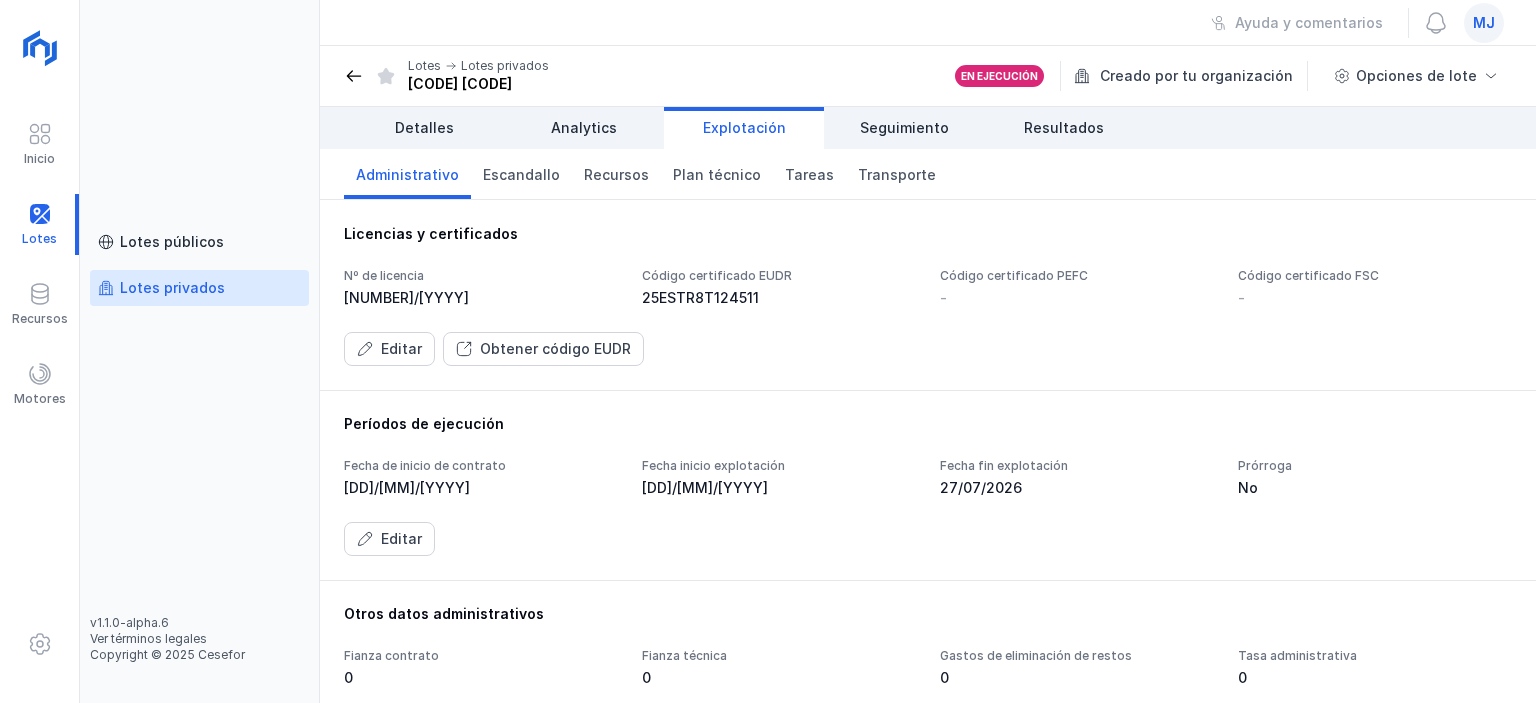 click at bounding box center (354, 76) 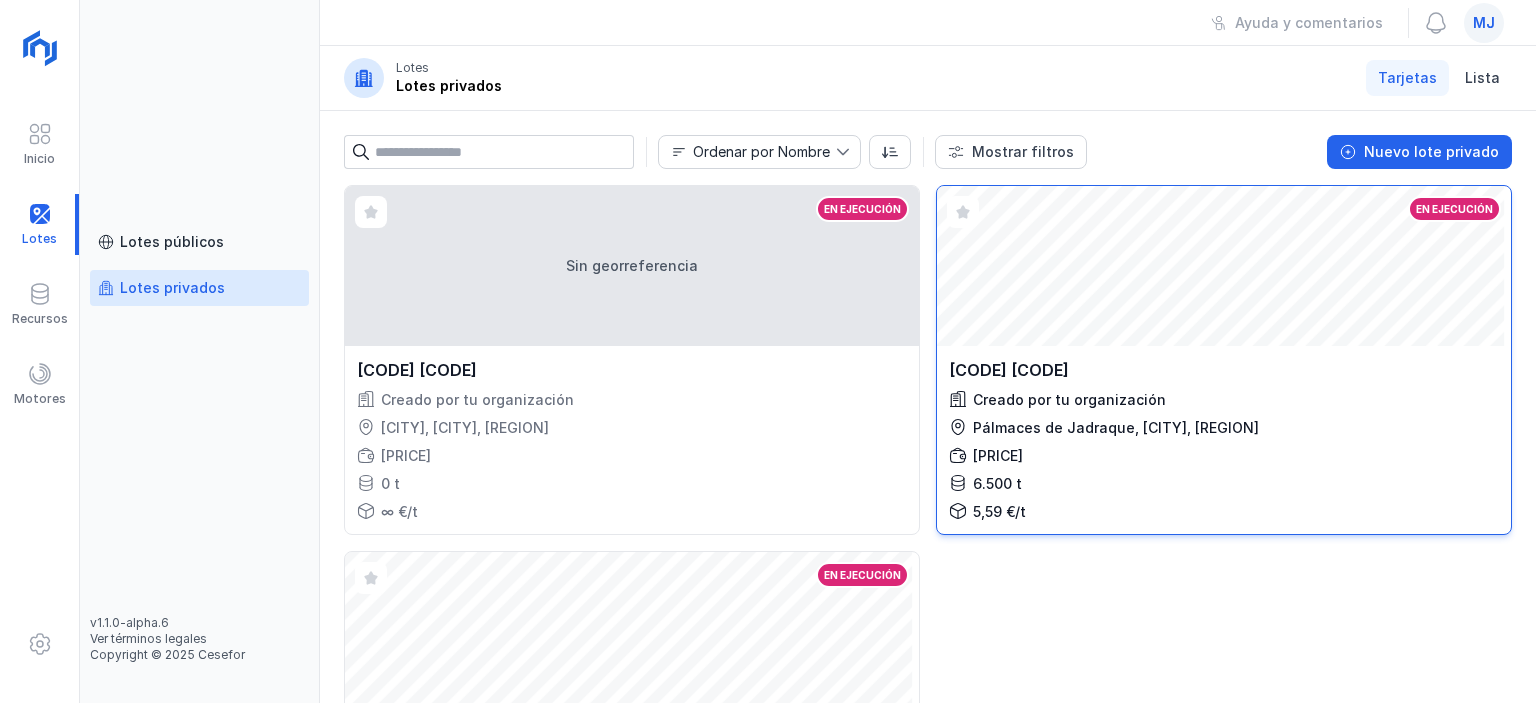 click on "LGU 02 Creado por tu organización Pálmaces de Jadraque, Guadalajara, Castilla-La Mancha 36.335,00 € 6.500 t 5,59 €/t" at bounding box center [1224, 440] 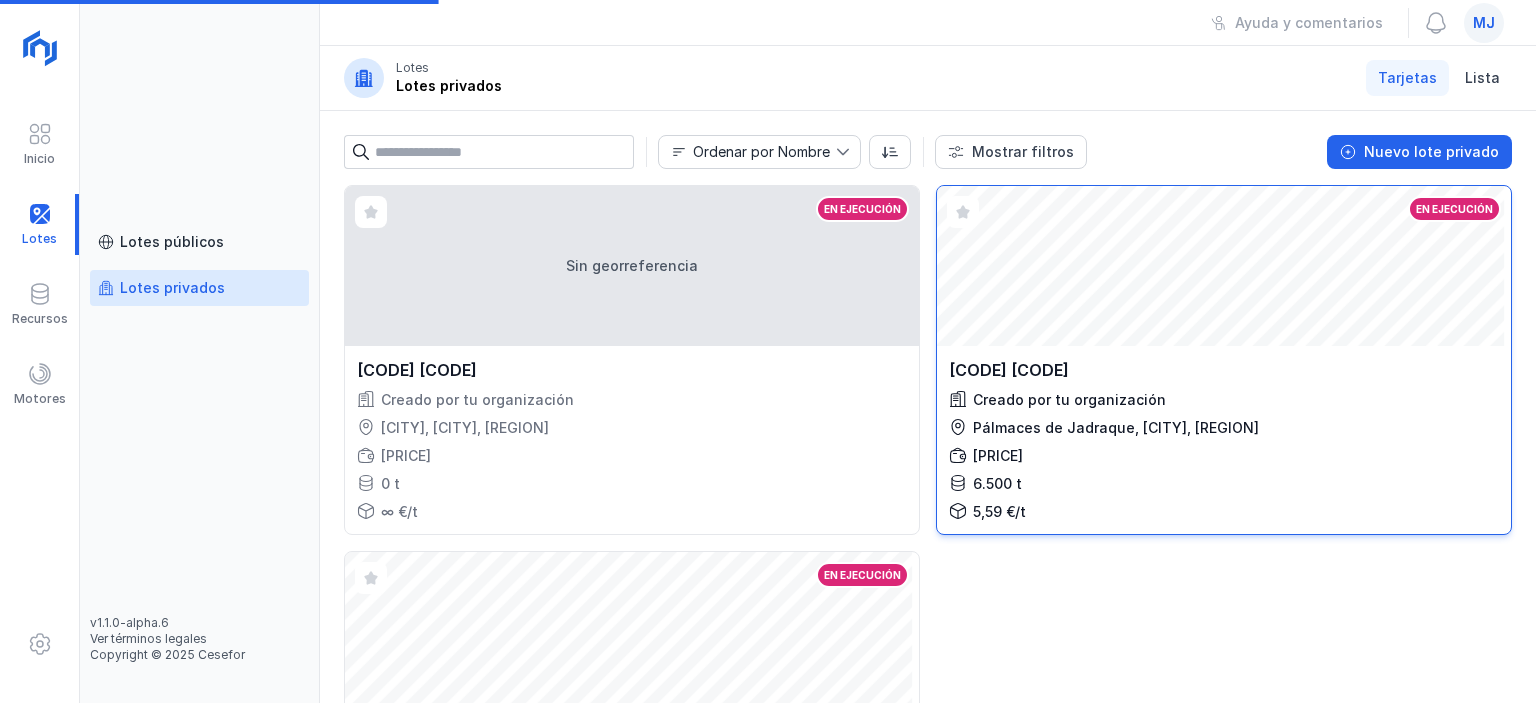 click on "Abrir lote En ejecución LSO 38 Creado por tu organización Montenegro de Cameros, [CITY], [REGION] [PRICE] [NUMBER] t [PRICE]/t" at bounding box center (1224, 266) 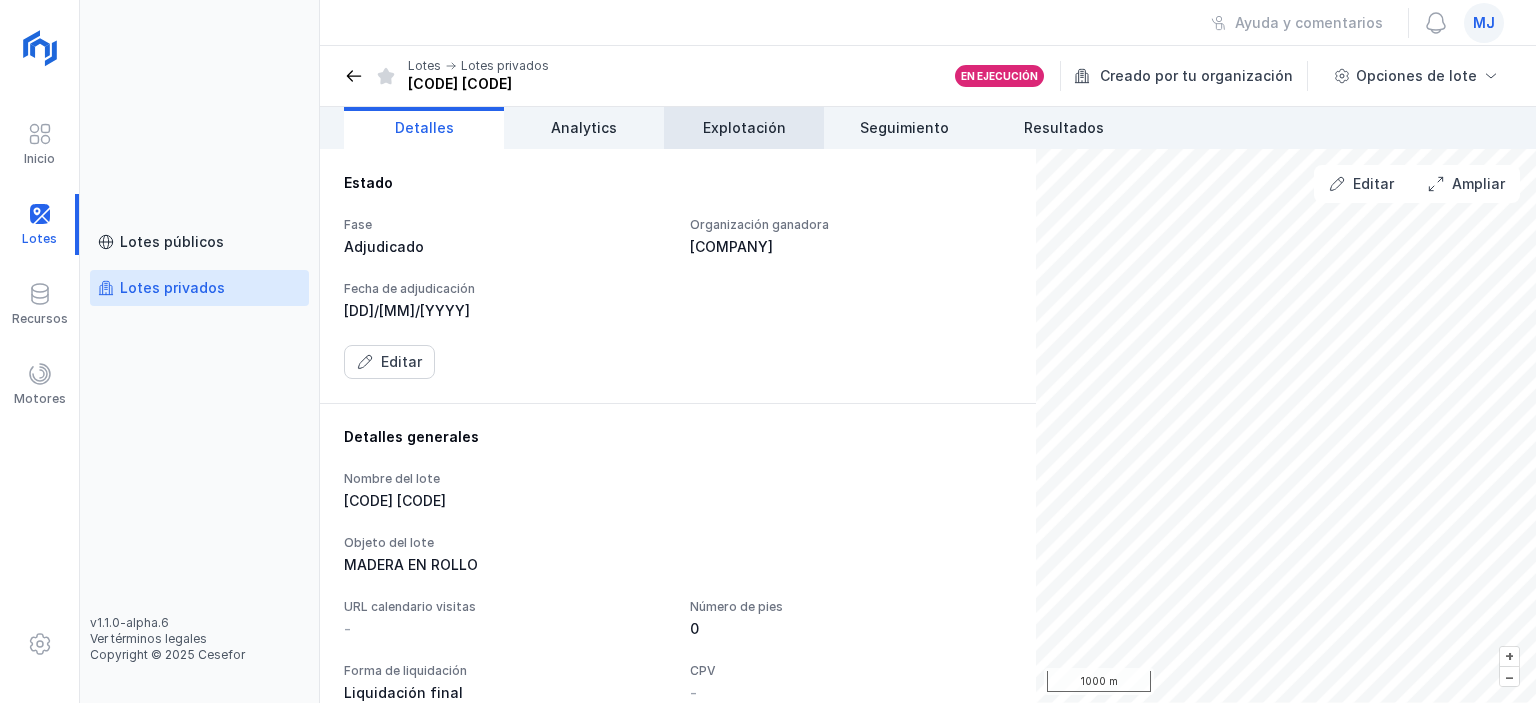 click on "Explotación" at bounding box center [744, 128] 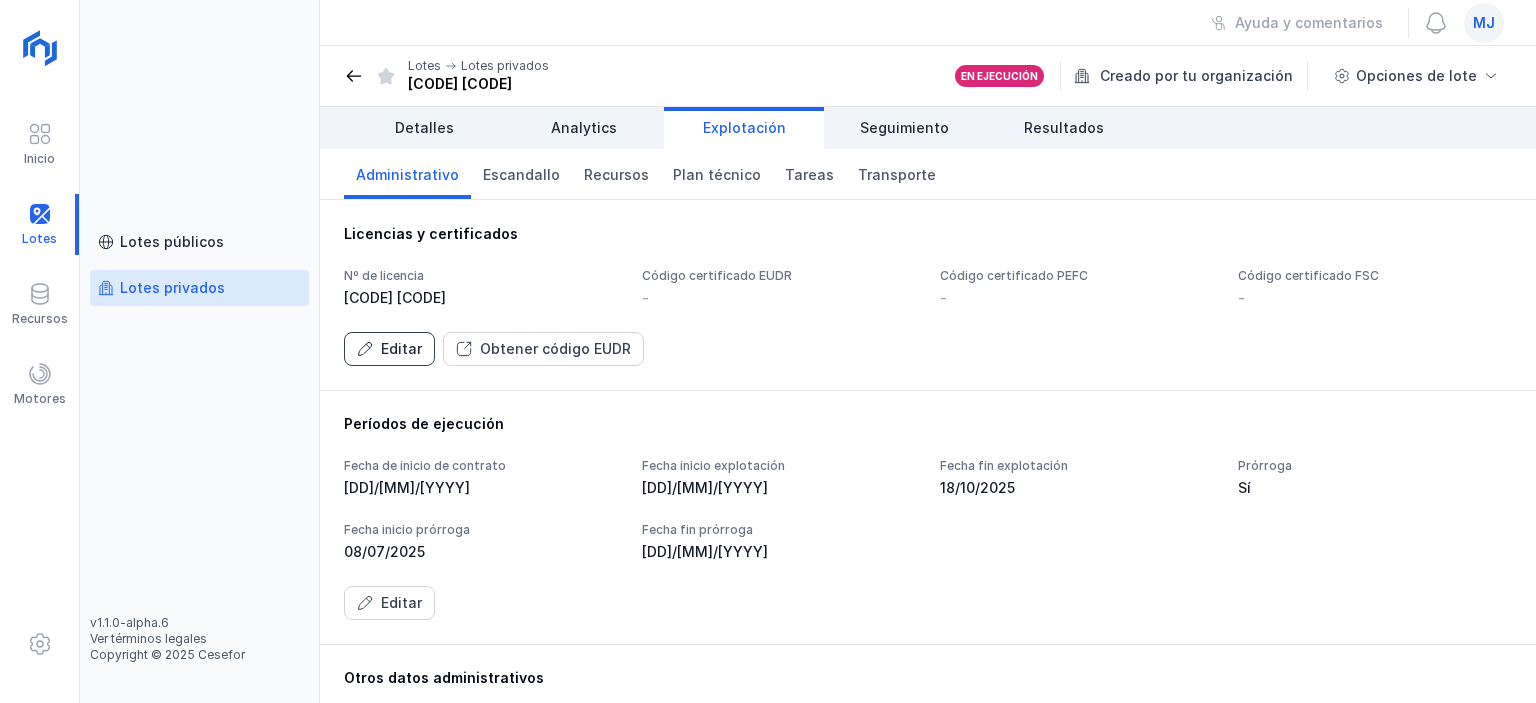 click on "Editar" 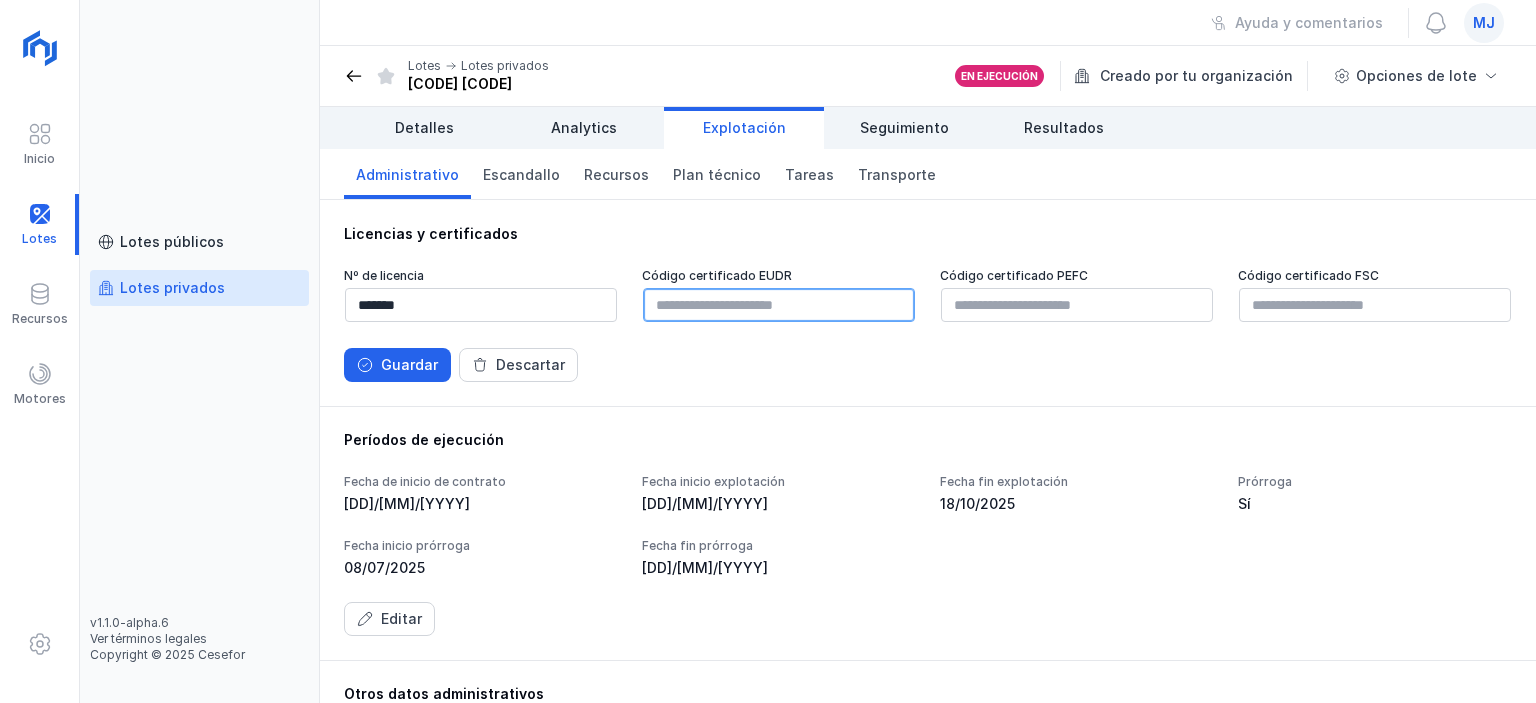 click at bounding box center [779, 305] 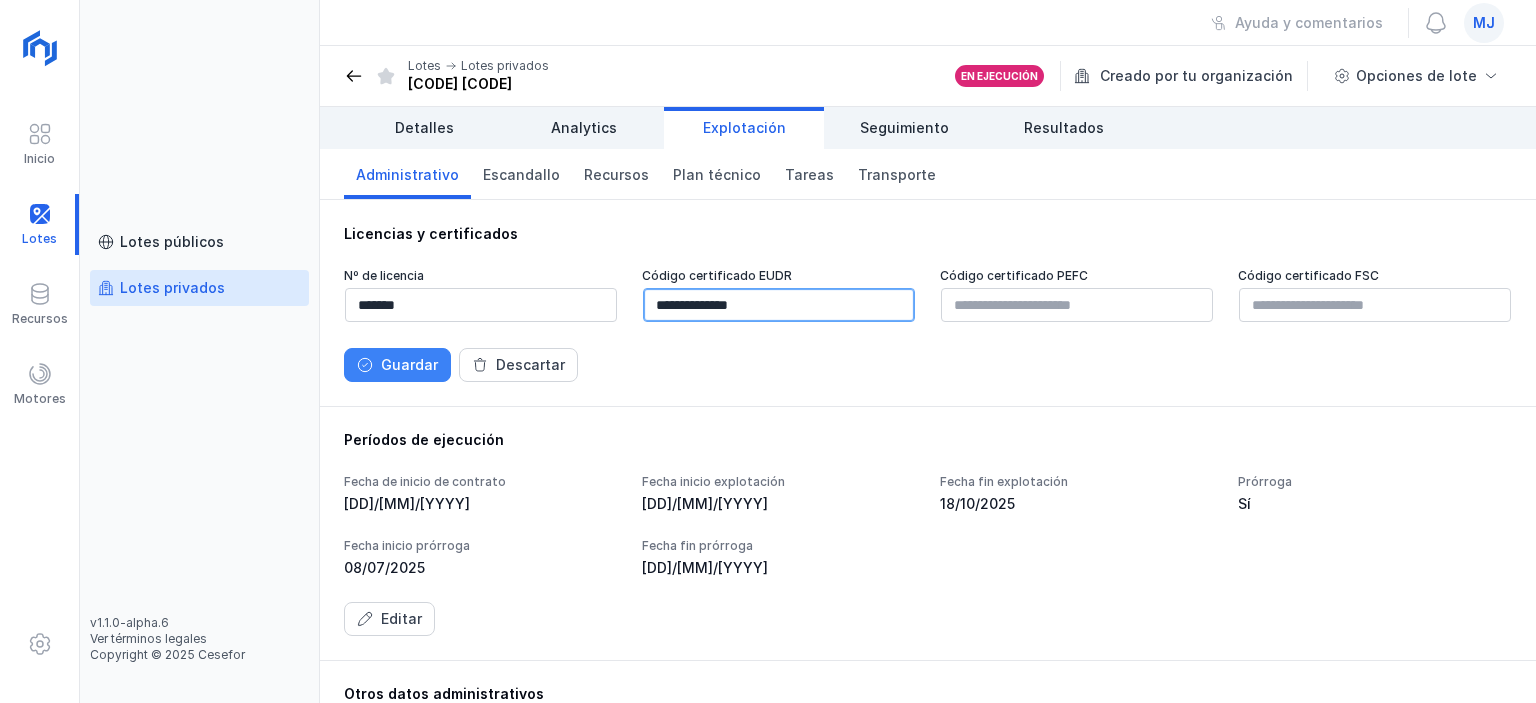 type on "**********" 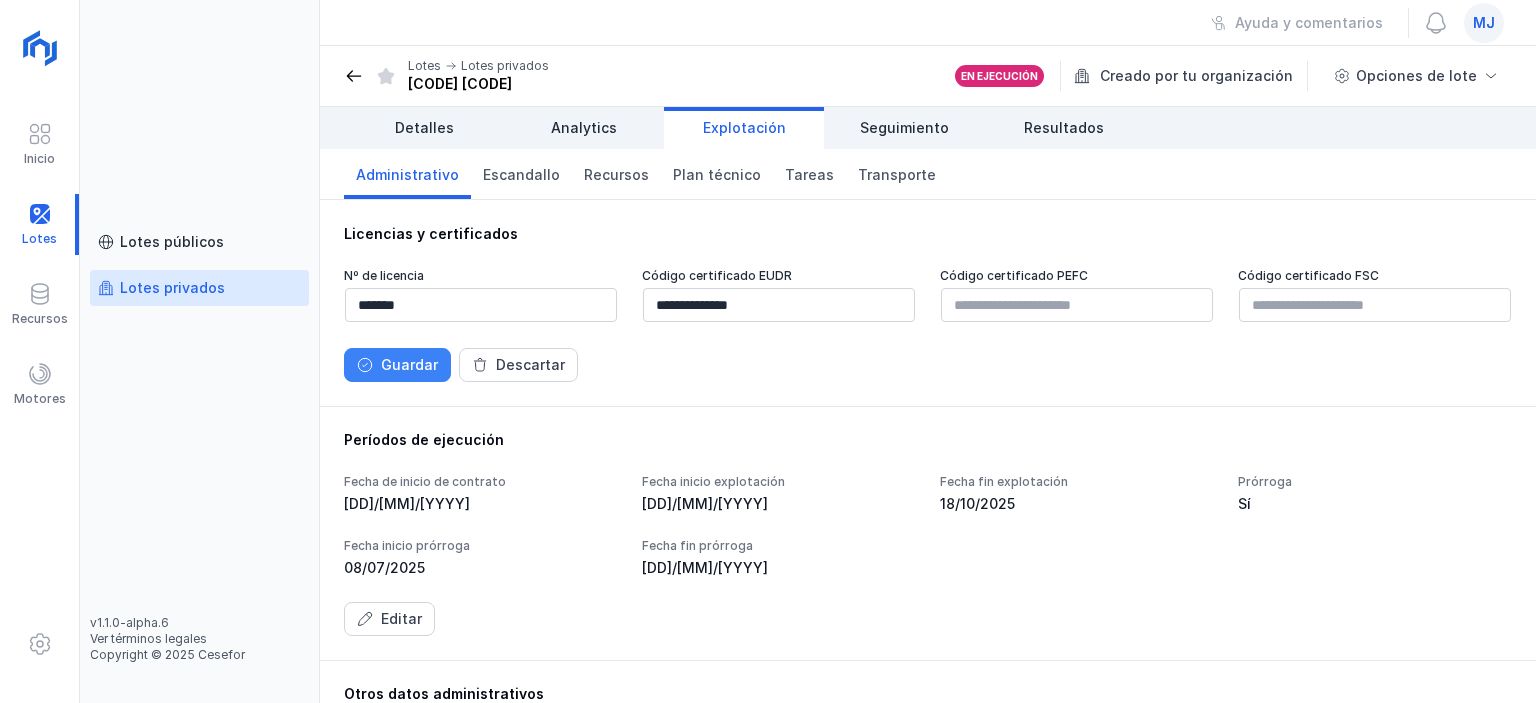 click on "Guardar" at bounding box center [397, 365] 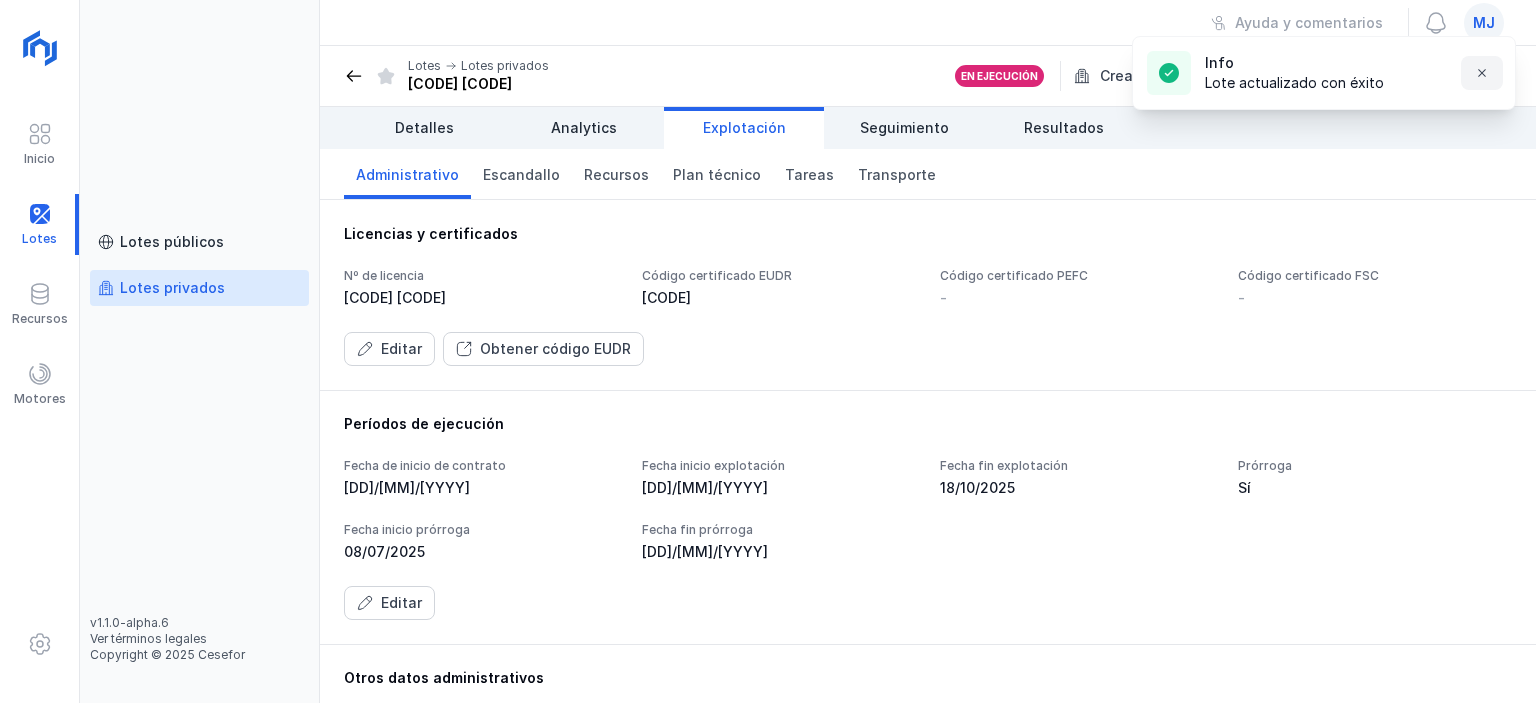 click 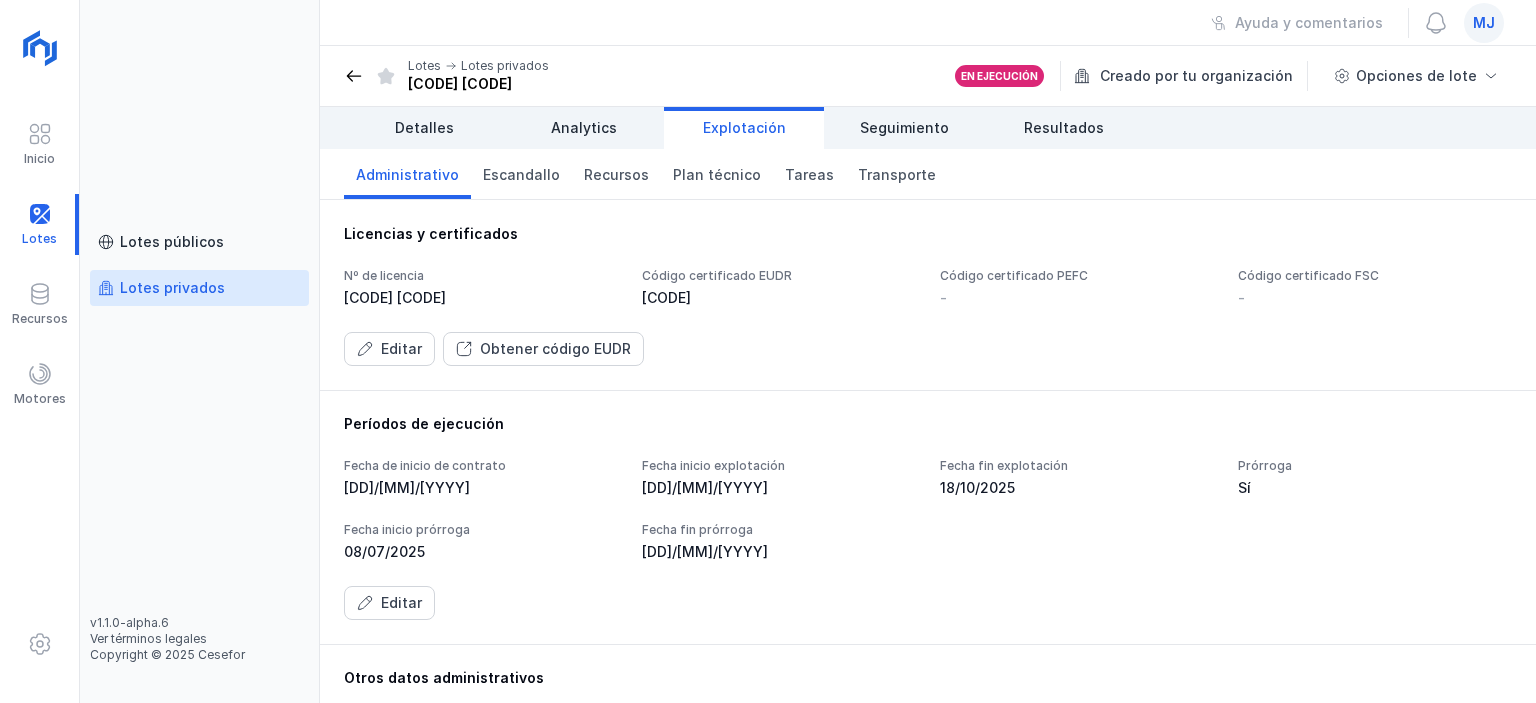 click on "Lotes privados" at bounding box center [172, 288] 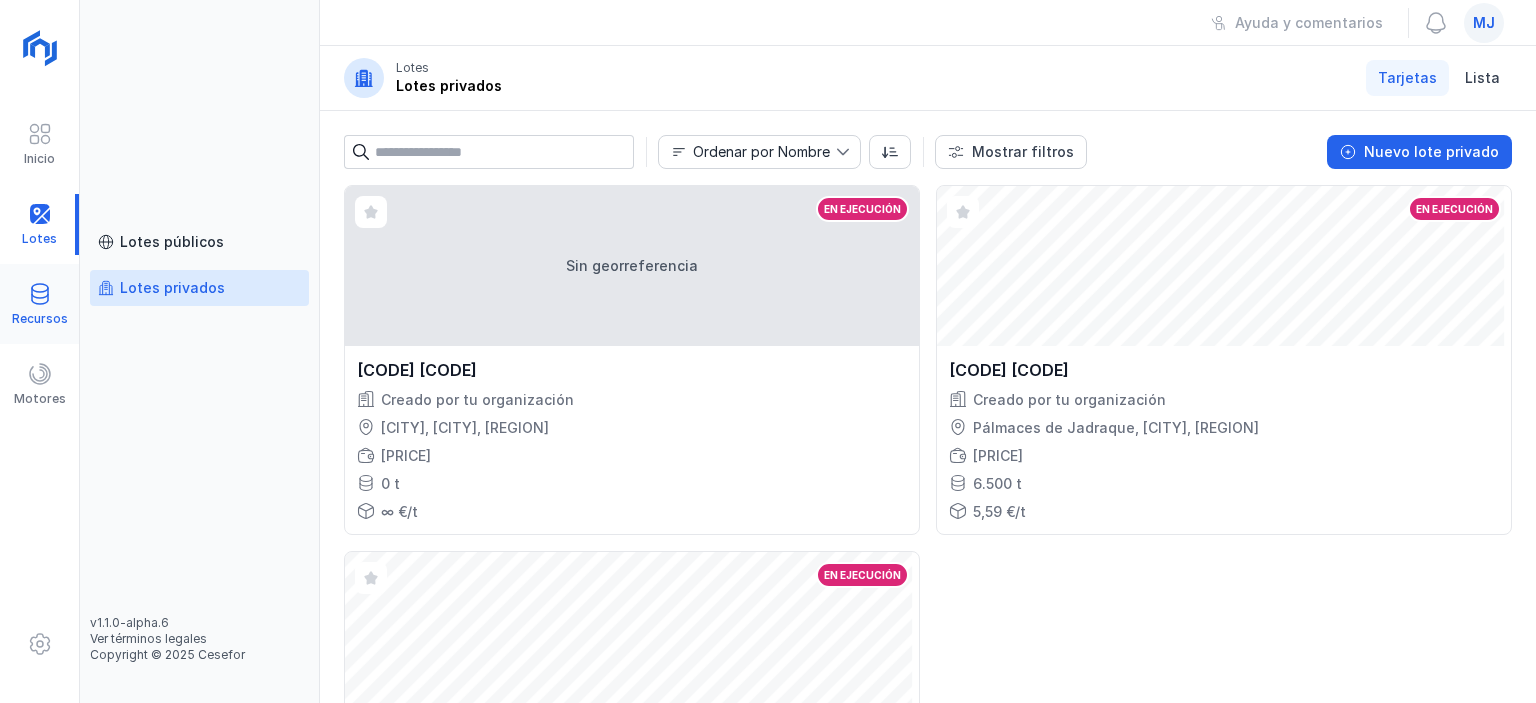 click at bounding box center (40, 294) 